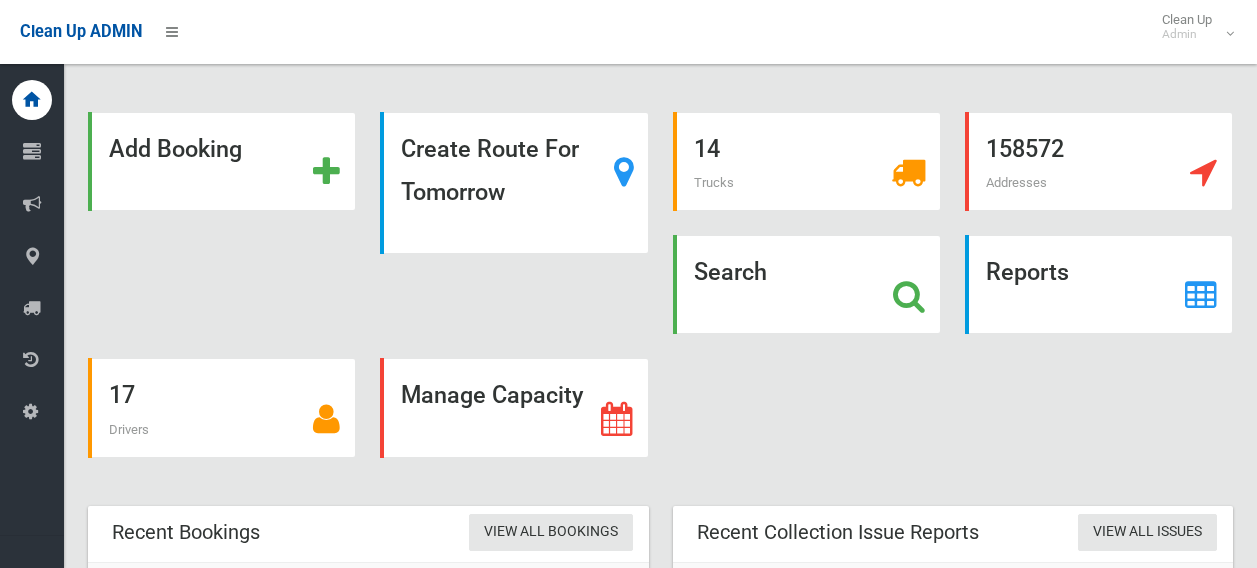 scroll, scrollTop: 0, scrollLeft: 0, axis: both 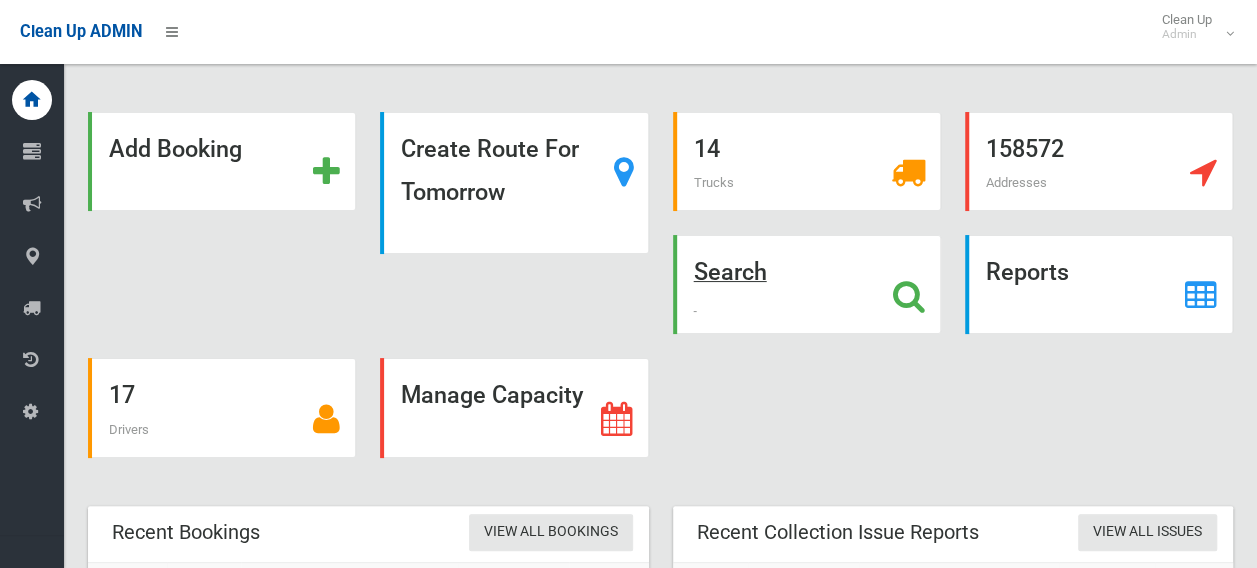 click on "Search" at bounding box center [807, 284] 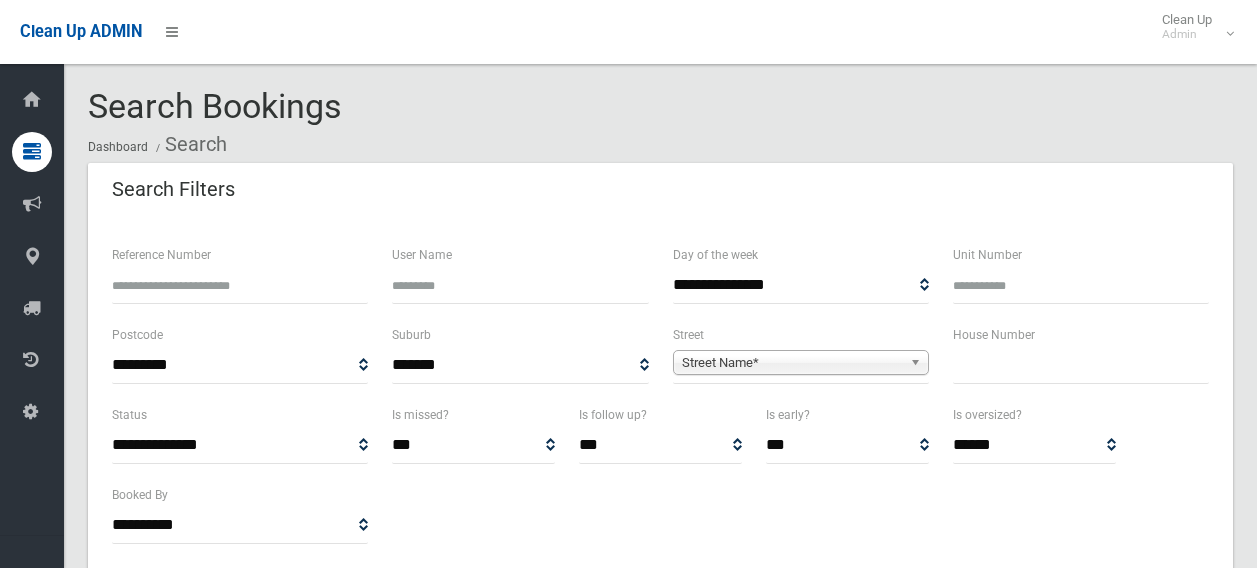 scroll, scrollTop: 0, scrollLeft: 0, axis: both 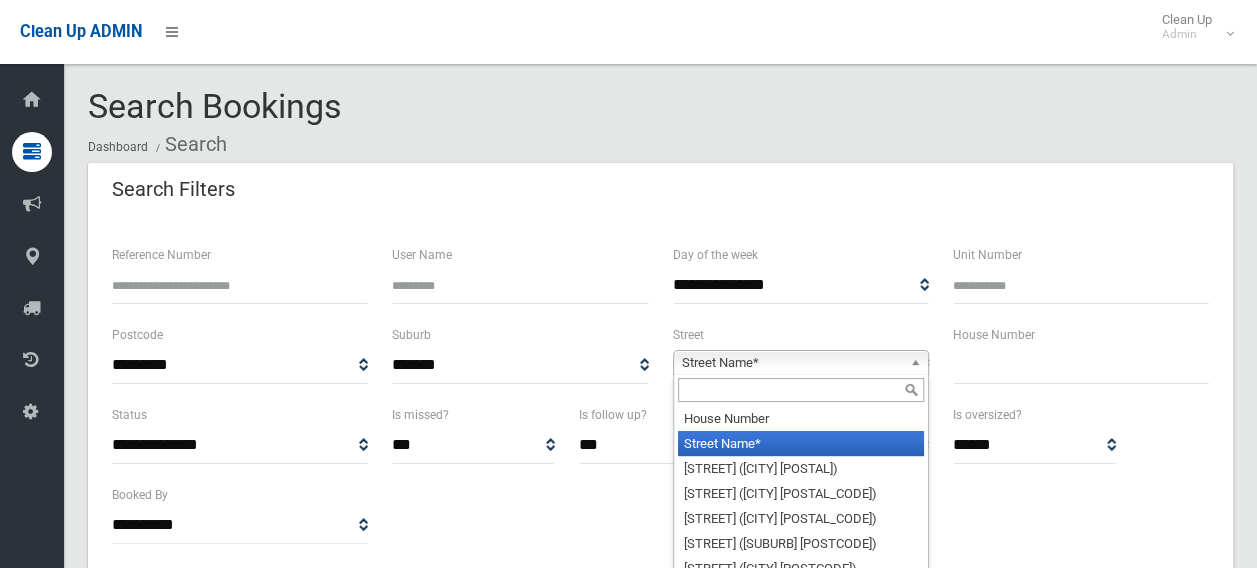 click on "Street Name*" at bounding box center [792, 363] 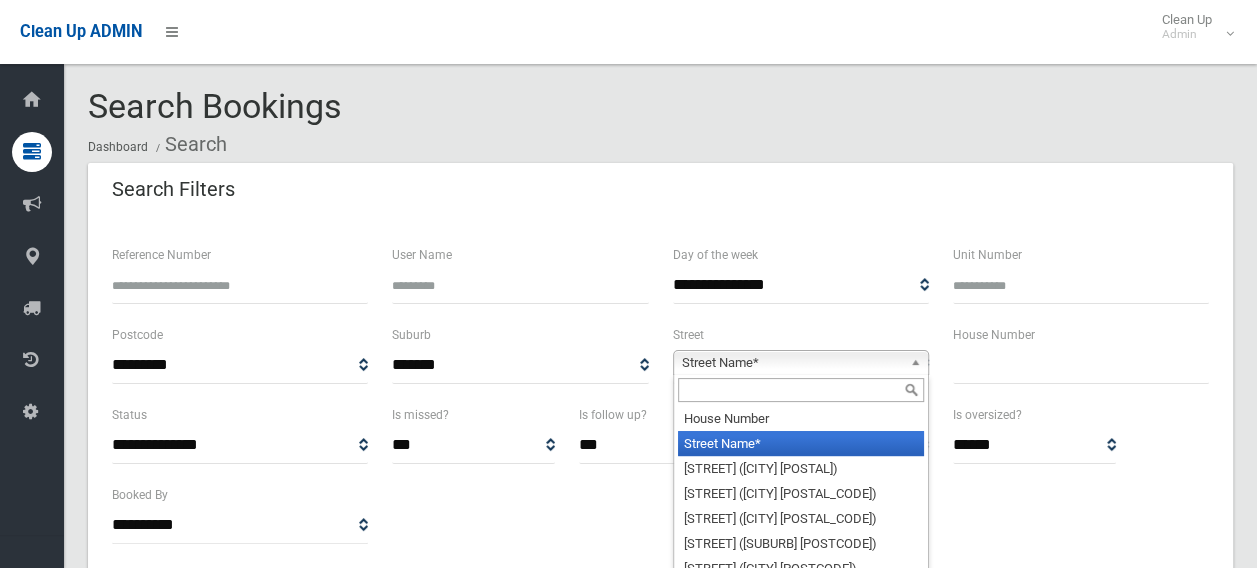 click on "Street Name*" at bounding box center [792, 363] 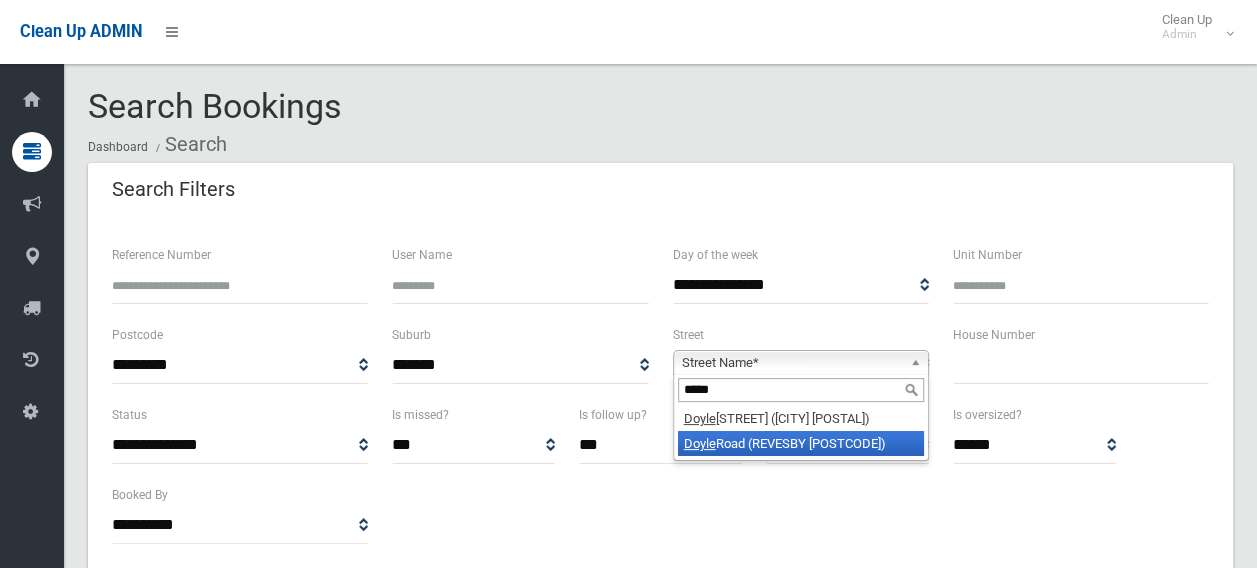 type on "*****" 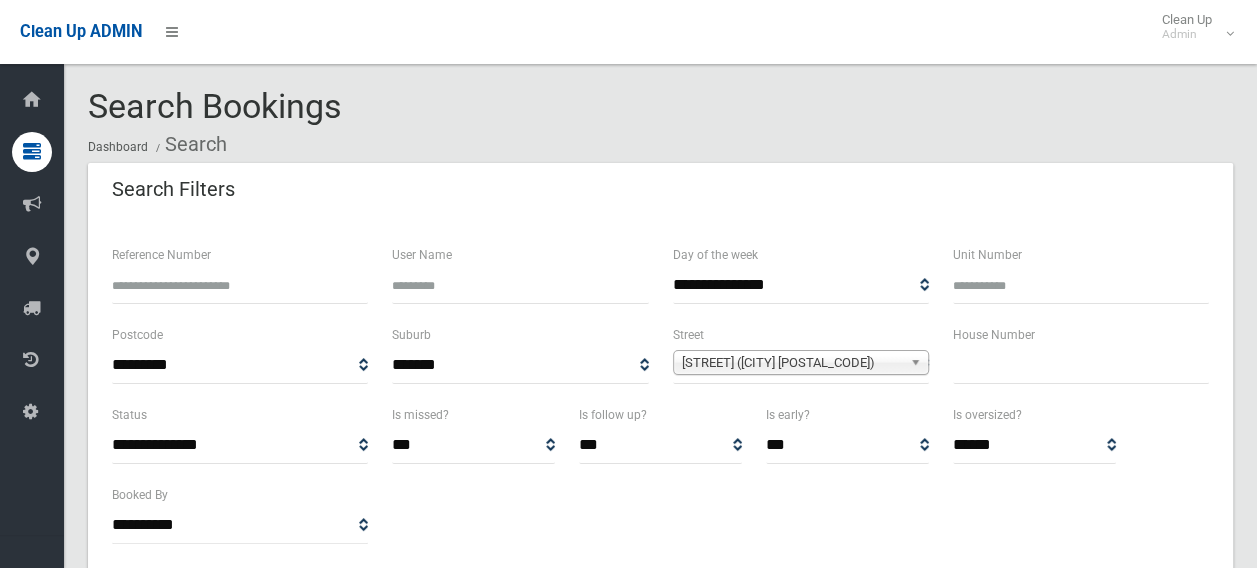 click at bounding box center (1081, 365) 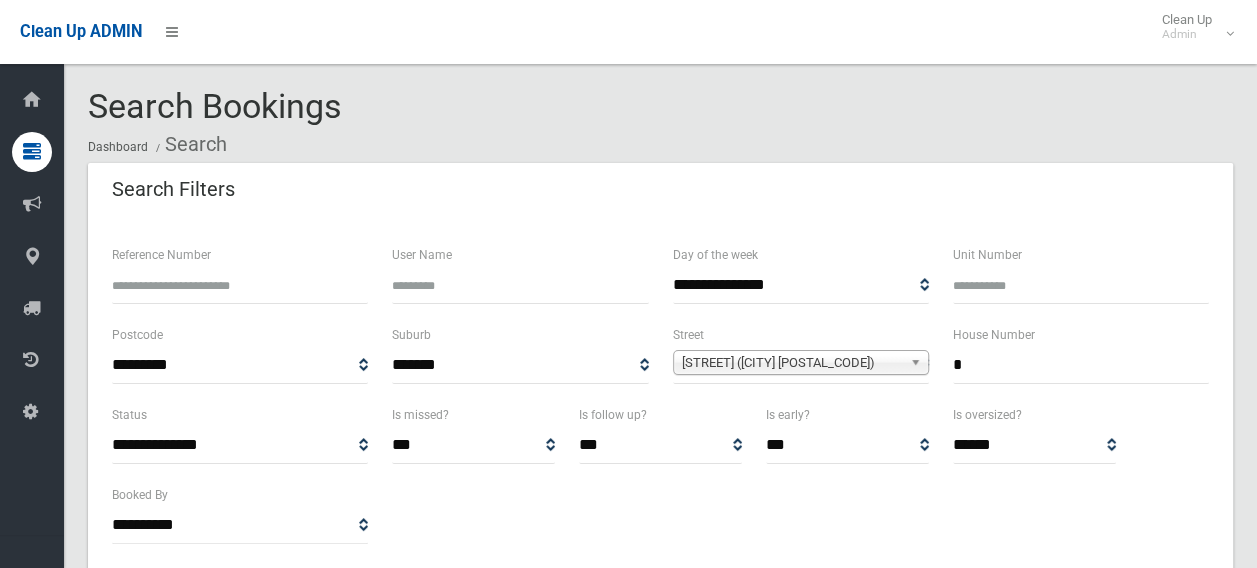 type on "*" 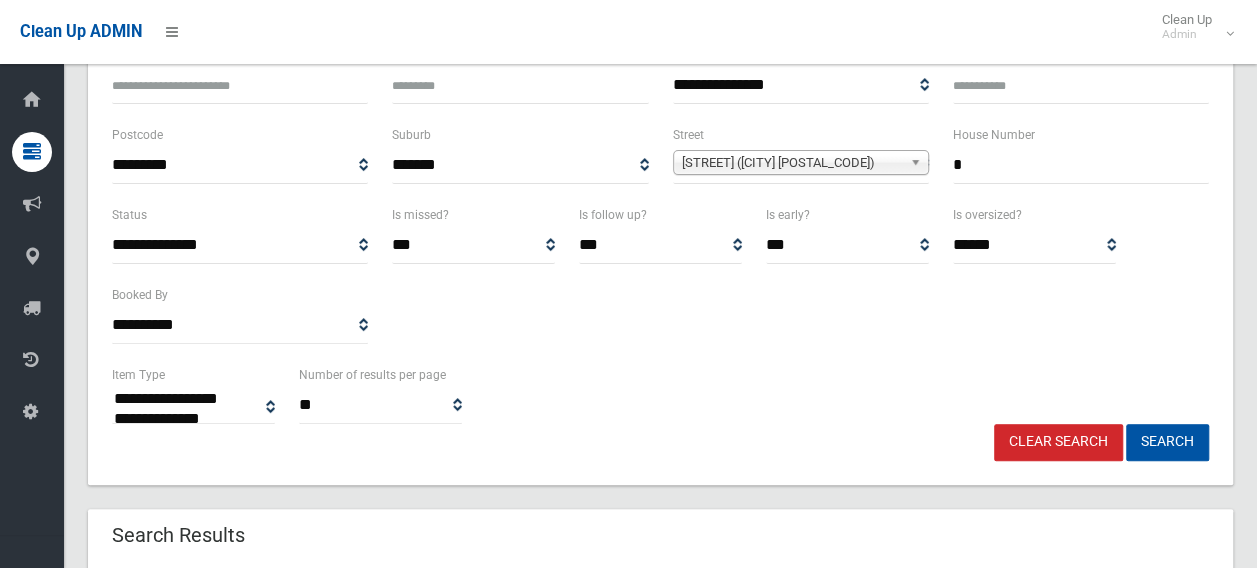 scroll, scrollTop: 300, scrollLeft: 0, axis: vertical 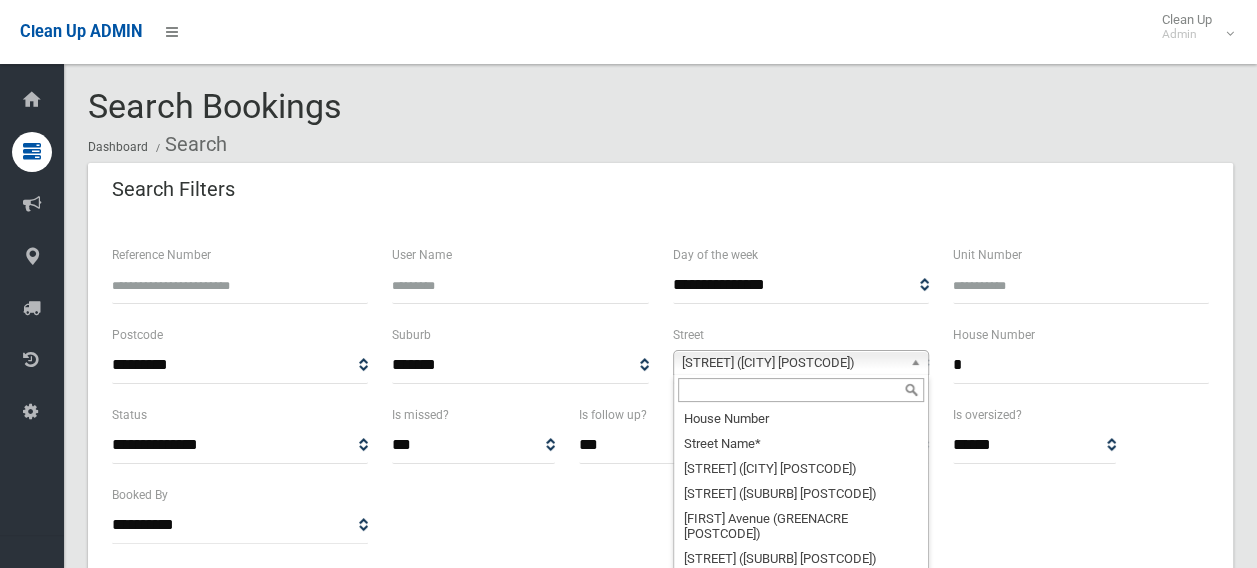 click on "[STREET] ([CITY] [POSTCODE])" at bounding box center [801, 362] 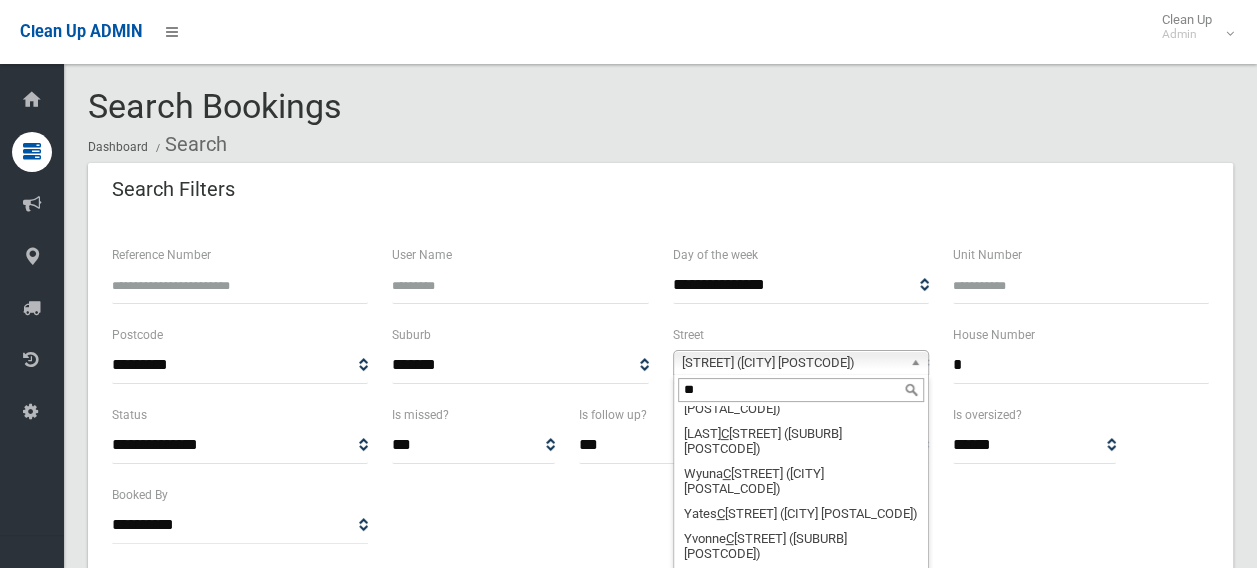 scroll, scrollTop: 0, scrollLeft: 0, axis: both 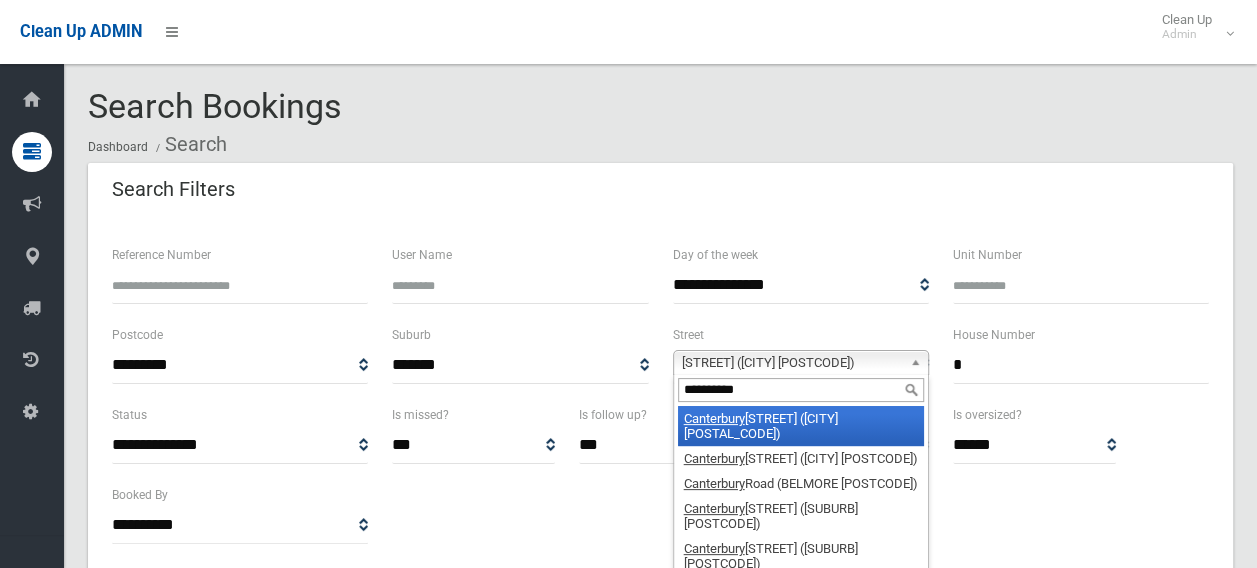 type on "**********" 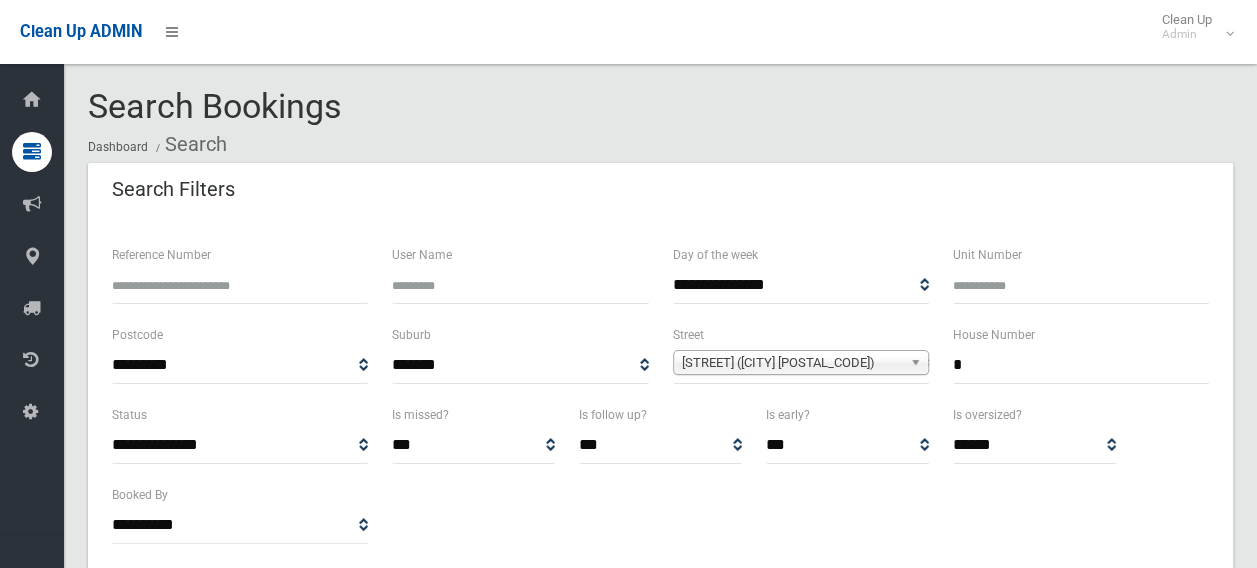 drag, startPoint x: 1003, startPoint y: 366, endPoint x: 928, endPoint y: 369, distance: 75.059975 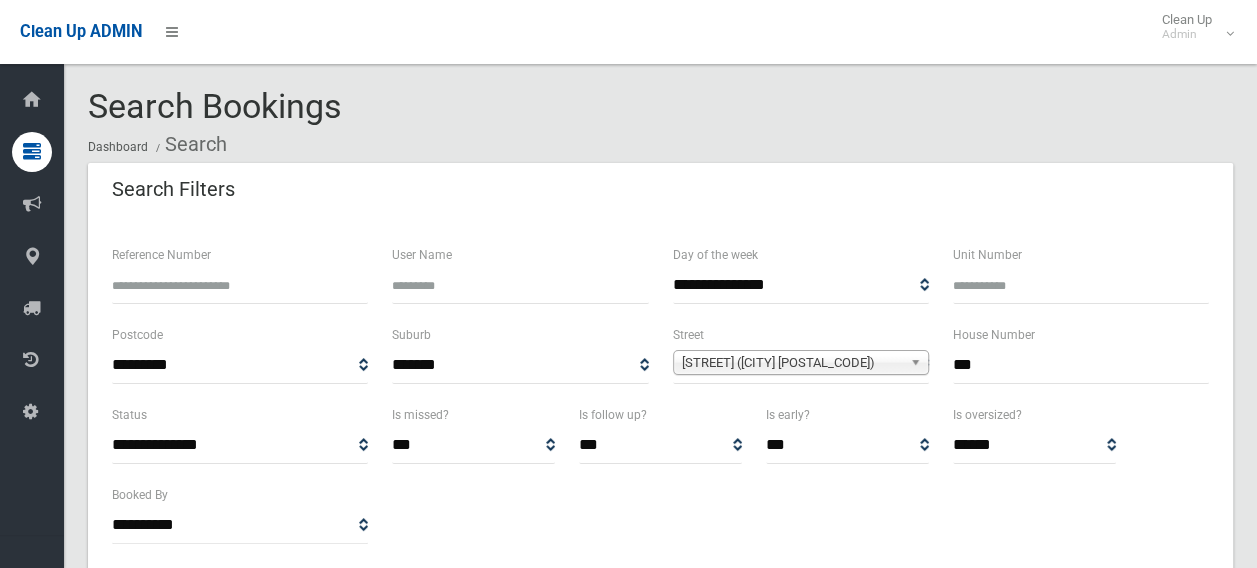 type on "***" 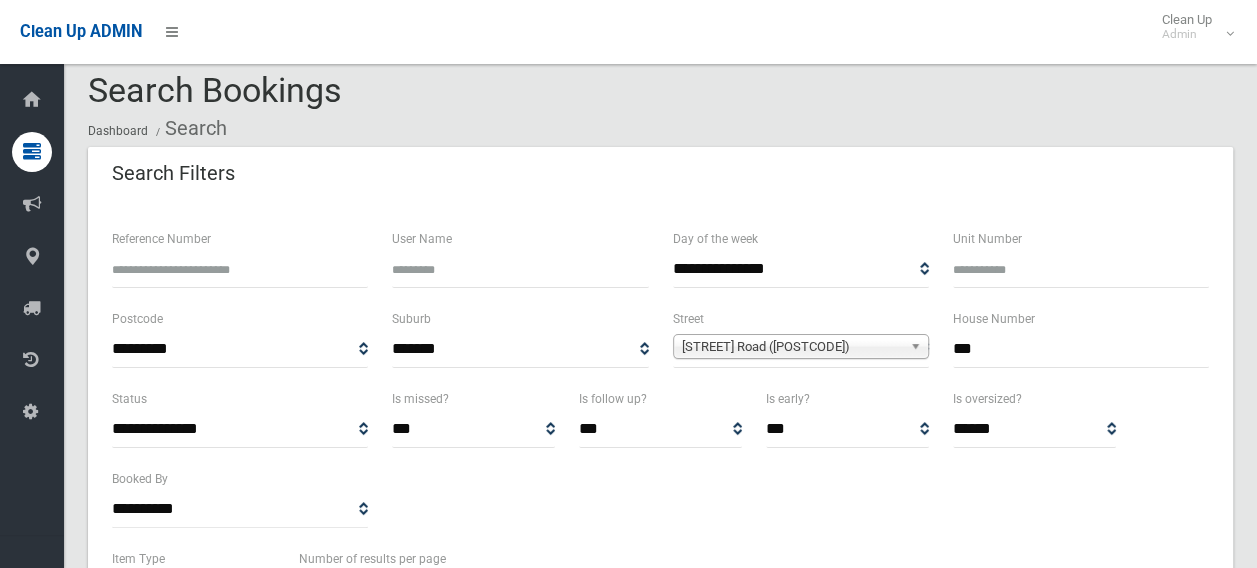 scroll, scrollTop: 0, scrollLeft: 0, axis: both 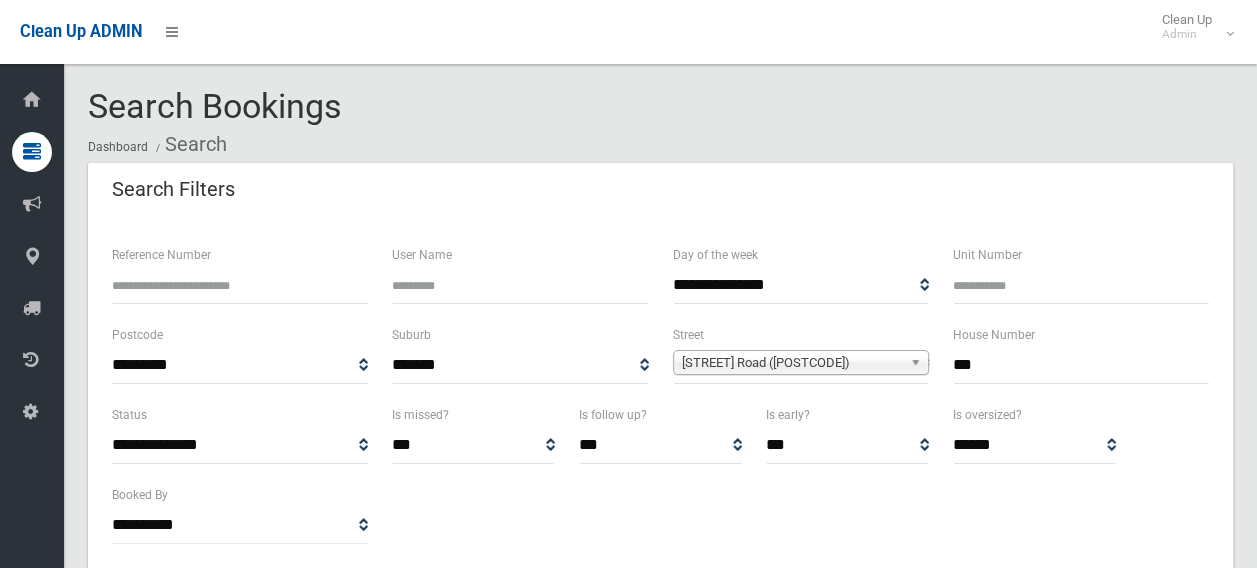 click on "[STREET] Road ([POSTCODE])" at bounding box center (801, 362) 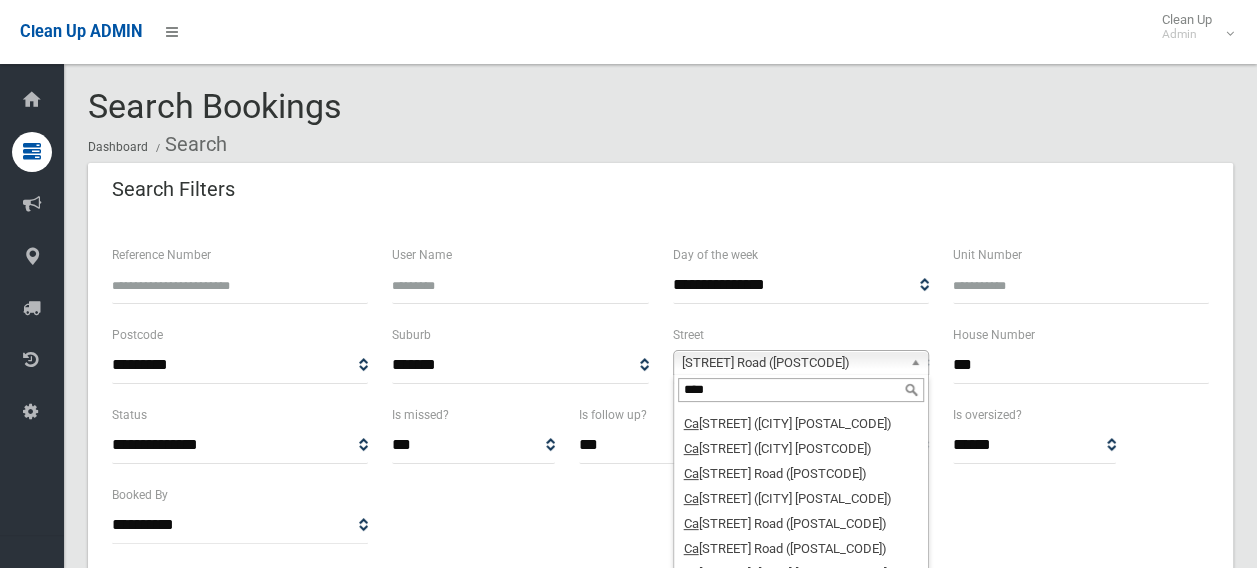 scroll, scrollTop: 0, scrollLeft: 0, axis: both 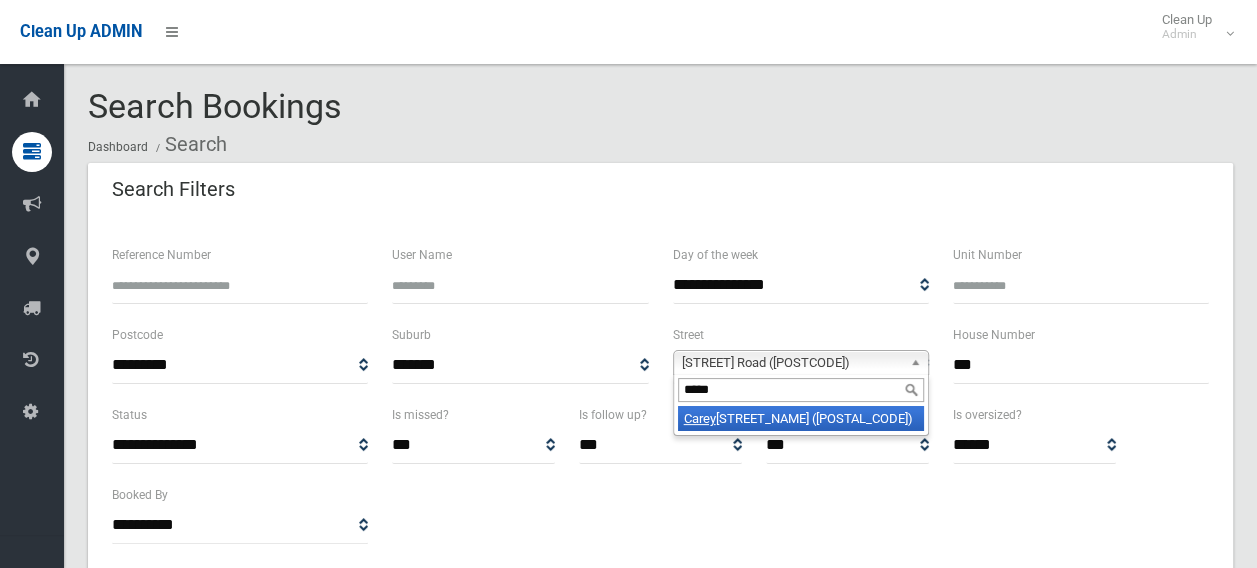 type on "*****" 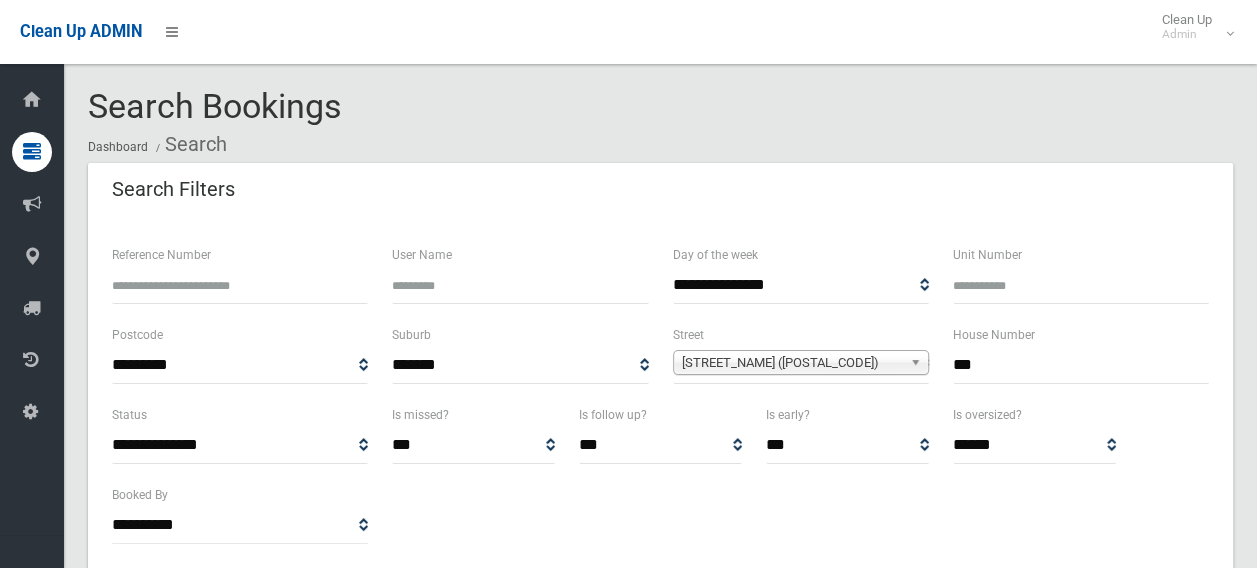 drag, startPoint x: 990, startPoint y: 370, endPoint x: 903, endPoint y: 378, distance: 87.36704 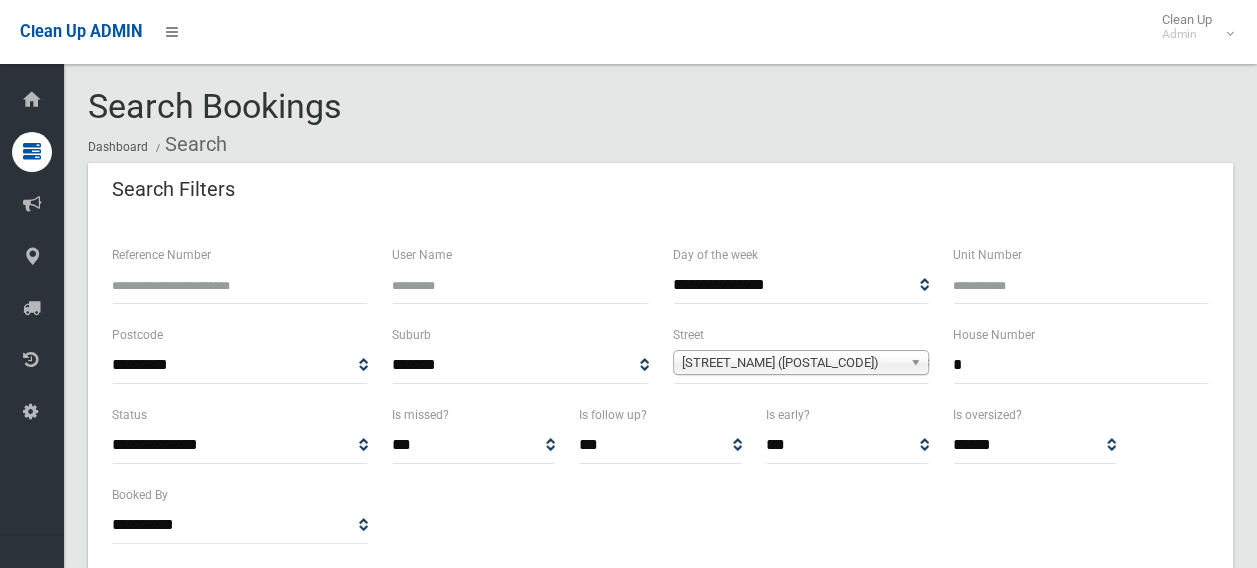 type on "*" 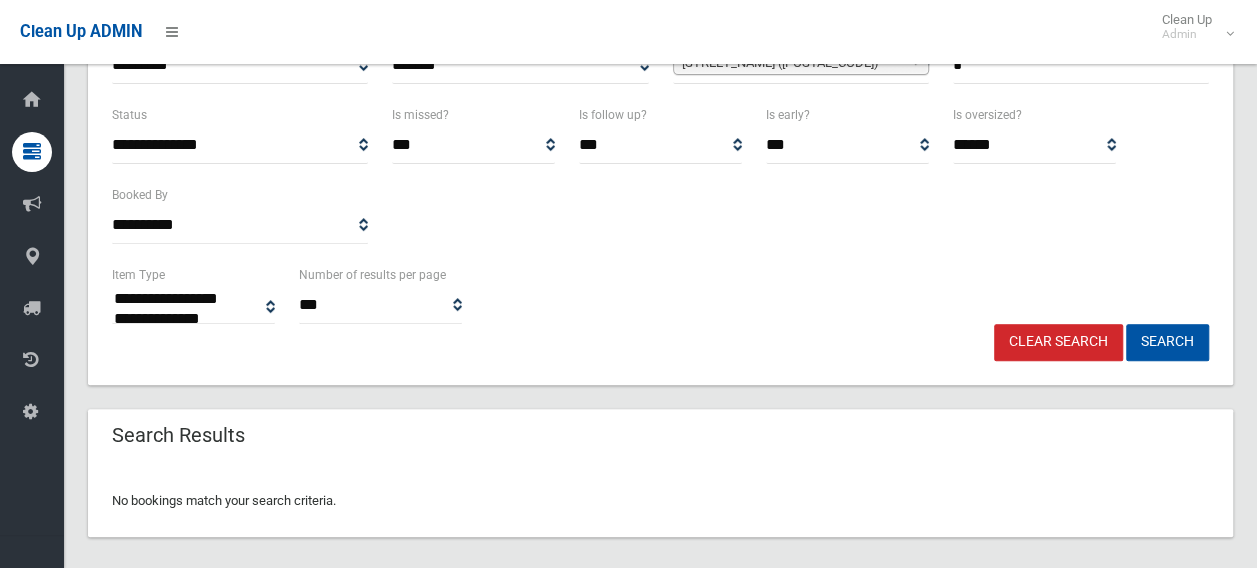scroll, scrollTop: 316, scrollLeft: 0, axis: vertical 